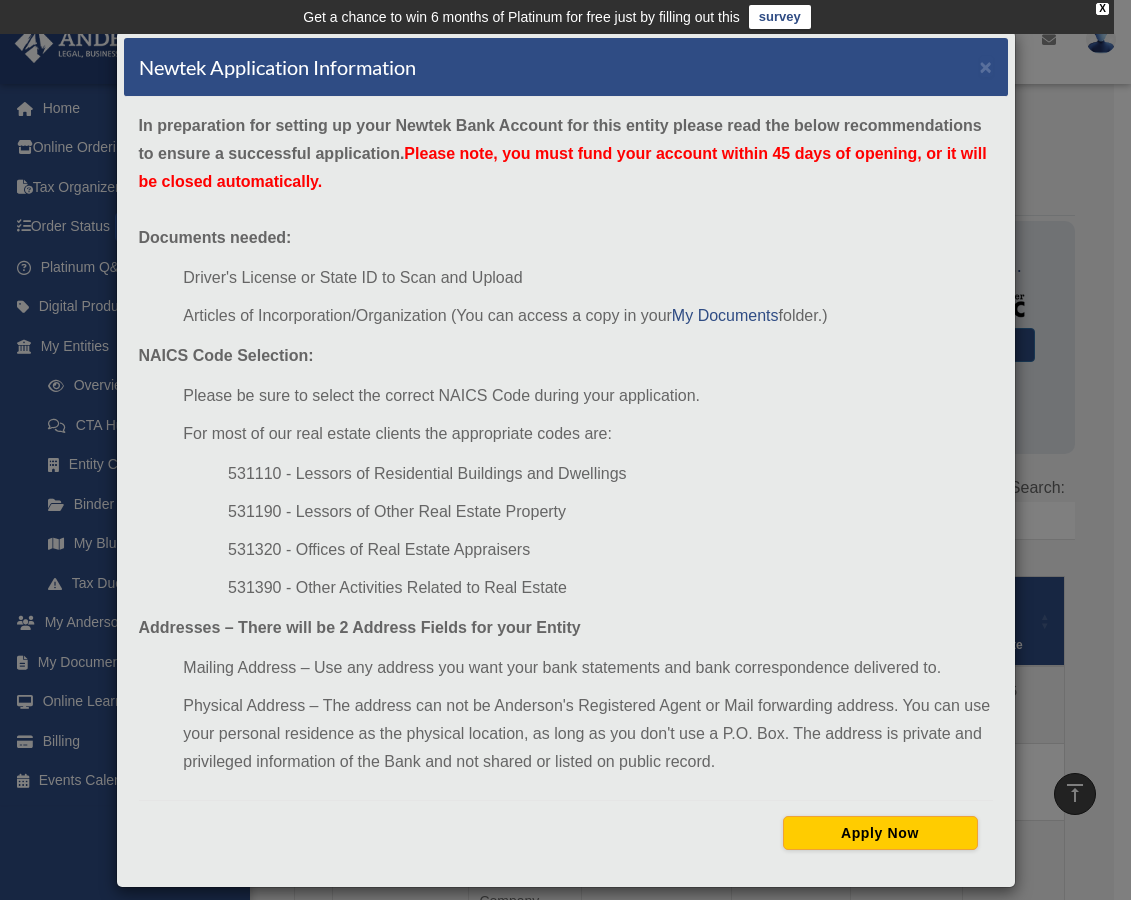 scroll, scrollTop: 1146, scrollLeft: 0, axis: vertical 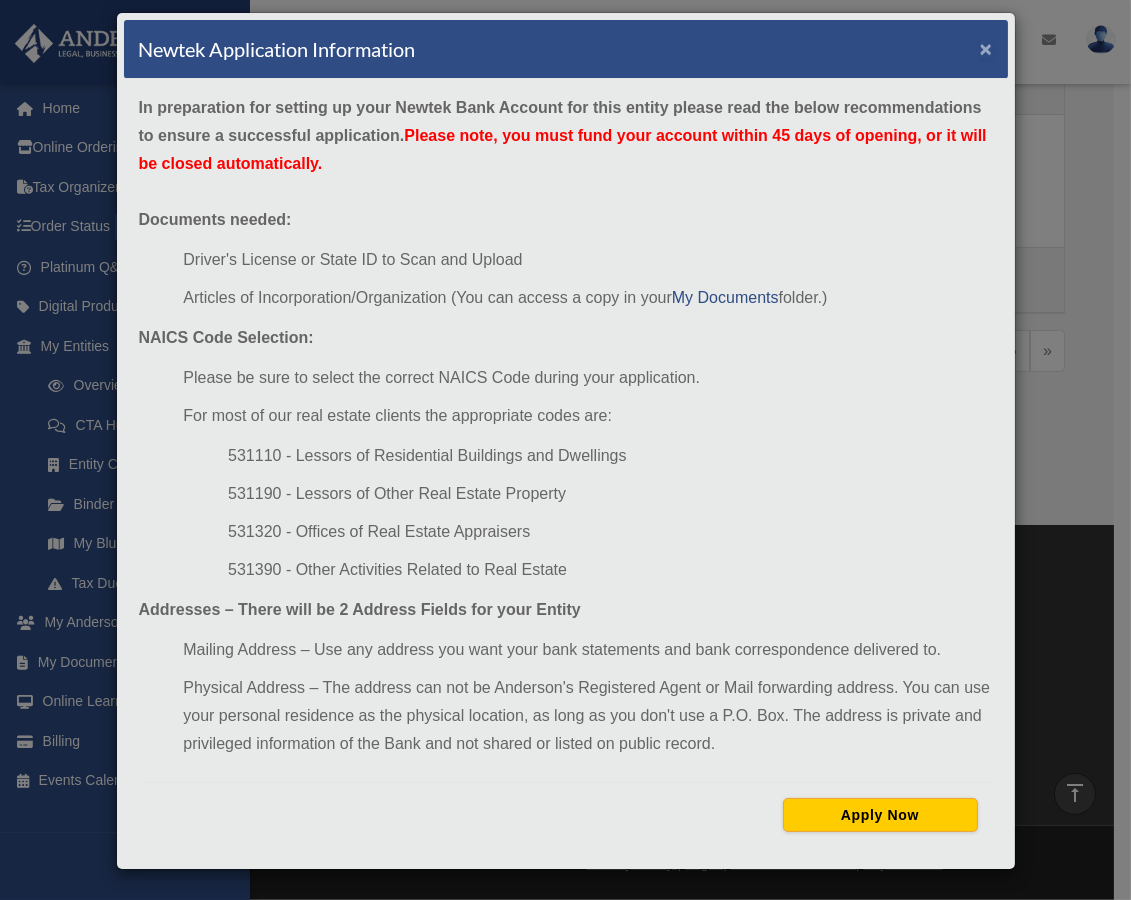 click on "×" at bounding box center (986, 48) 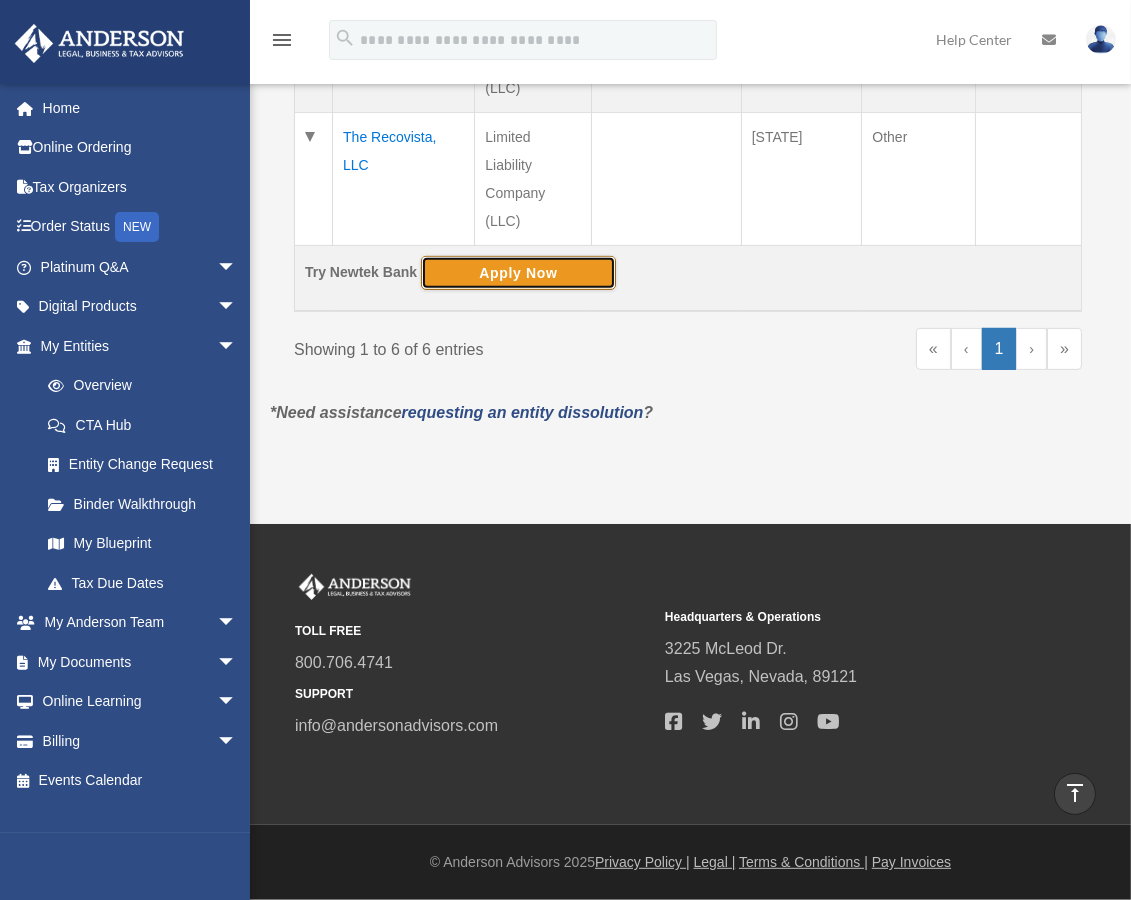 scroll, scrollTop: 1120, scrollLeft: 0, axis: vertical 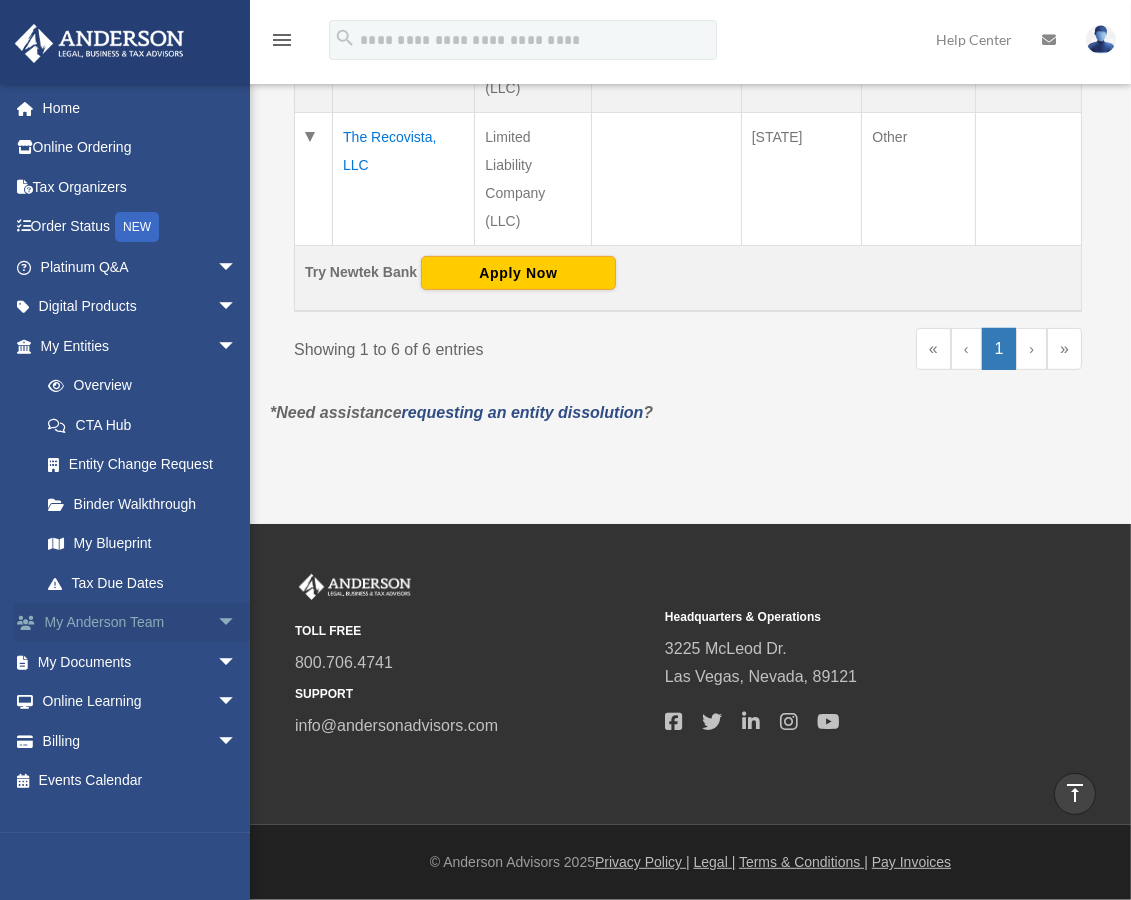 click on "arrow_drop_down" at bounding box center (237, 623) 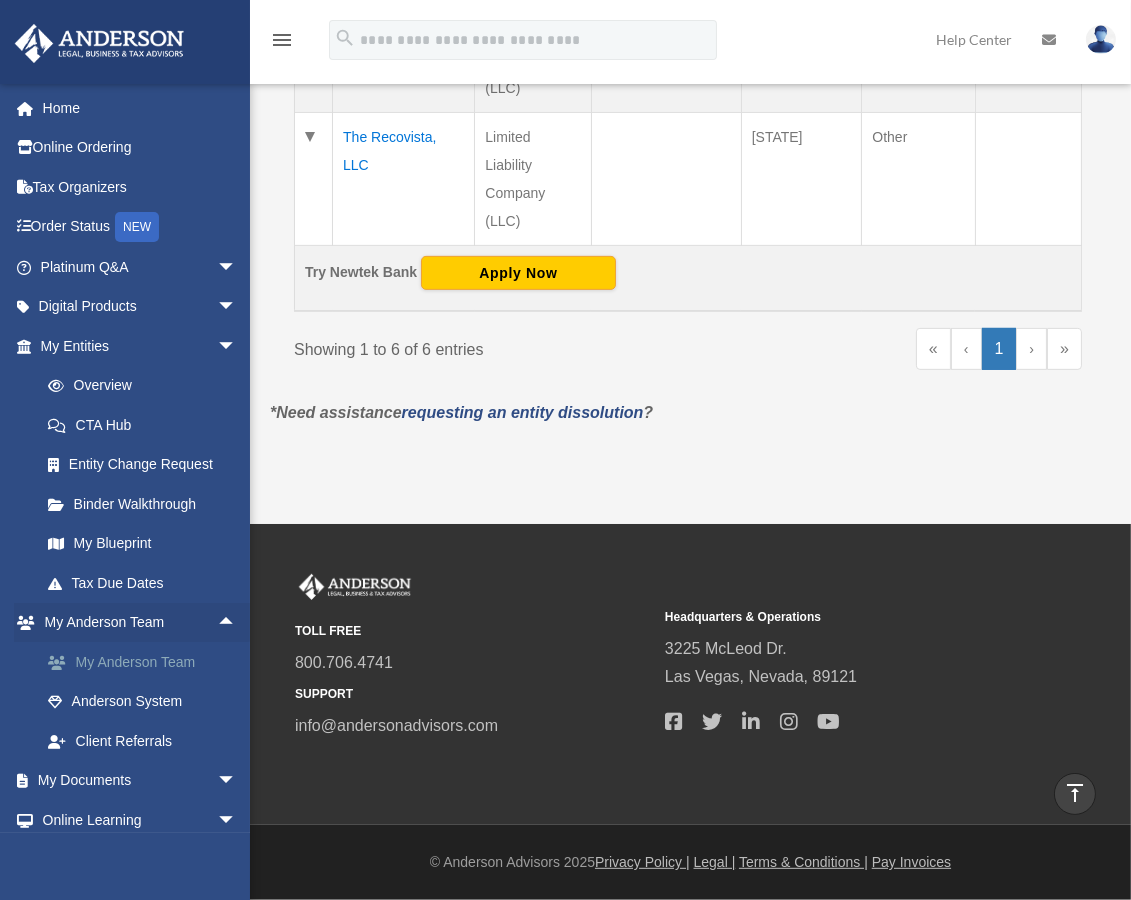 click on "My Anderson Team" at bounding box center [147, 662] 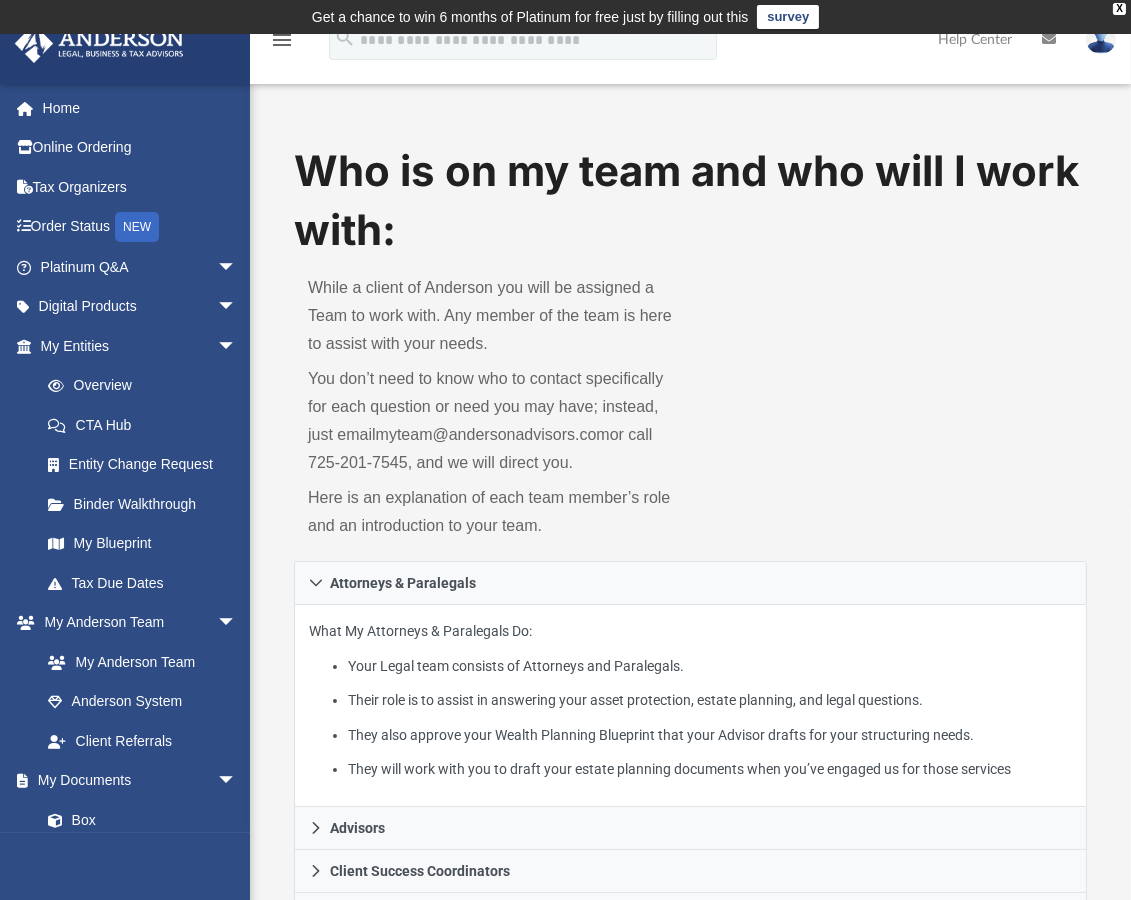 scroll, scrollTop: 111, scrollLeft: 0, axis: vertical 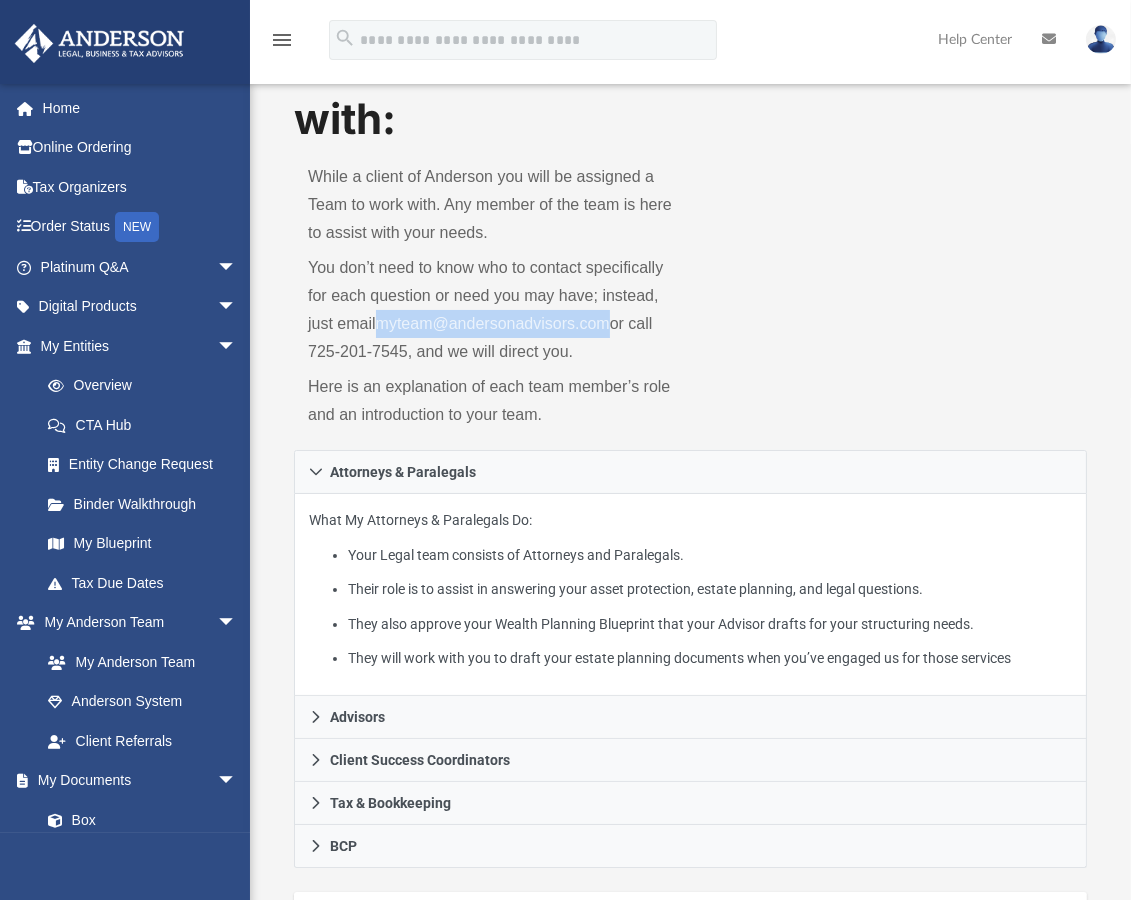 drag, startPoint x: 378, startPoint y: 322, endPoint x: 614, endPoint y: 328, distance: 236.07626 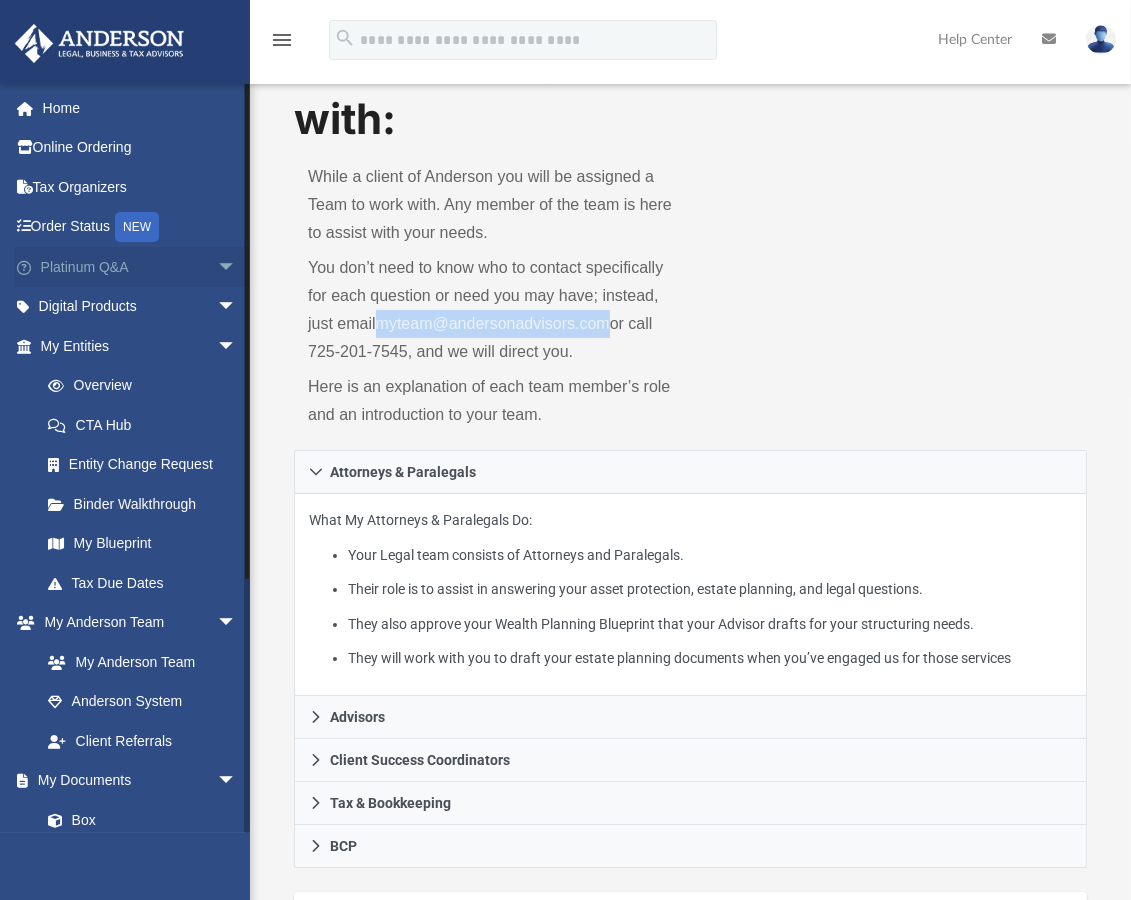 click on "Platinum Q&A arrow_drop_down" at bounding box center [140, 267] 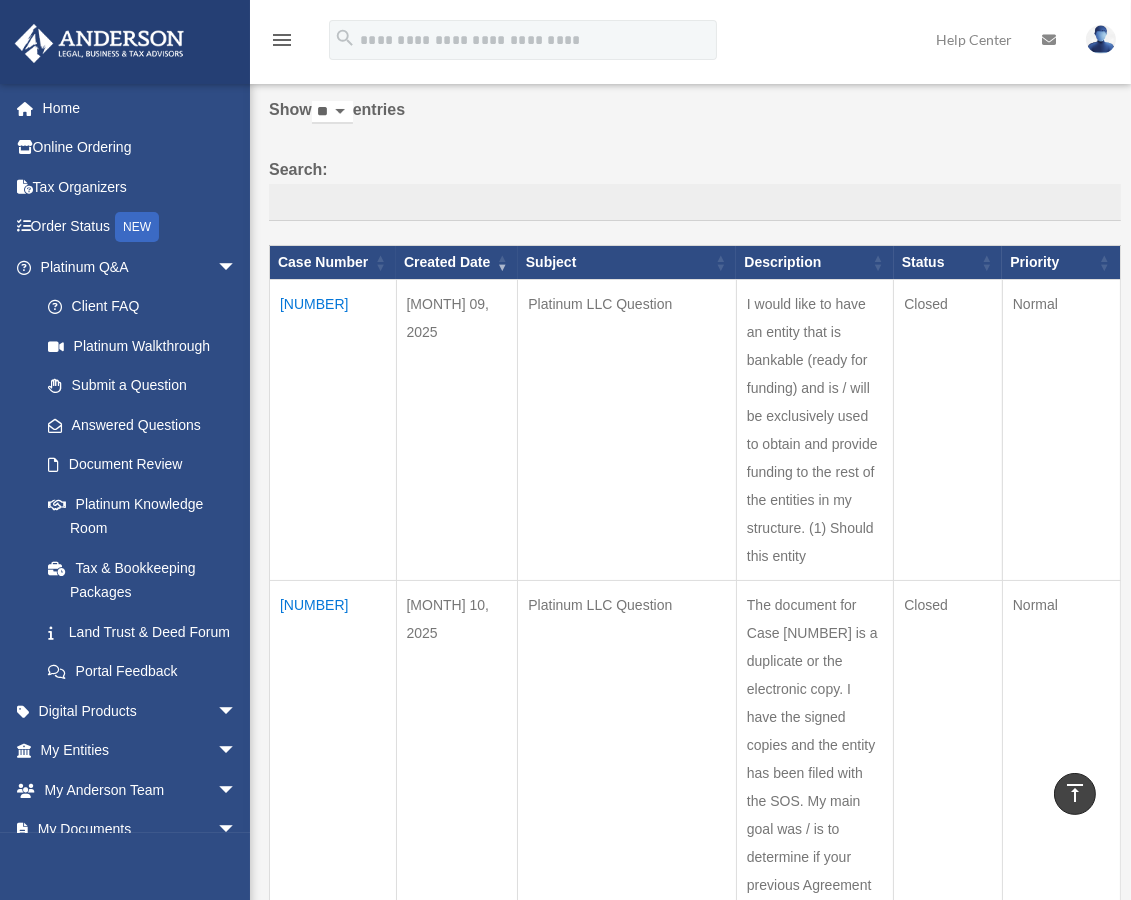 scroll, scrollTop: 0, scrollLeft: 0, axis: both 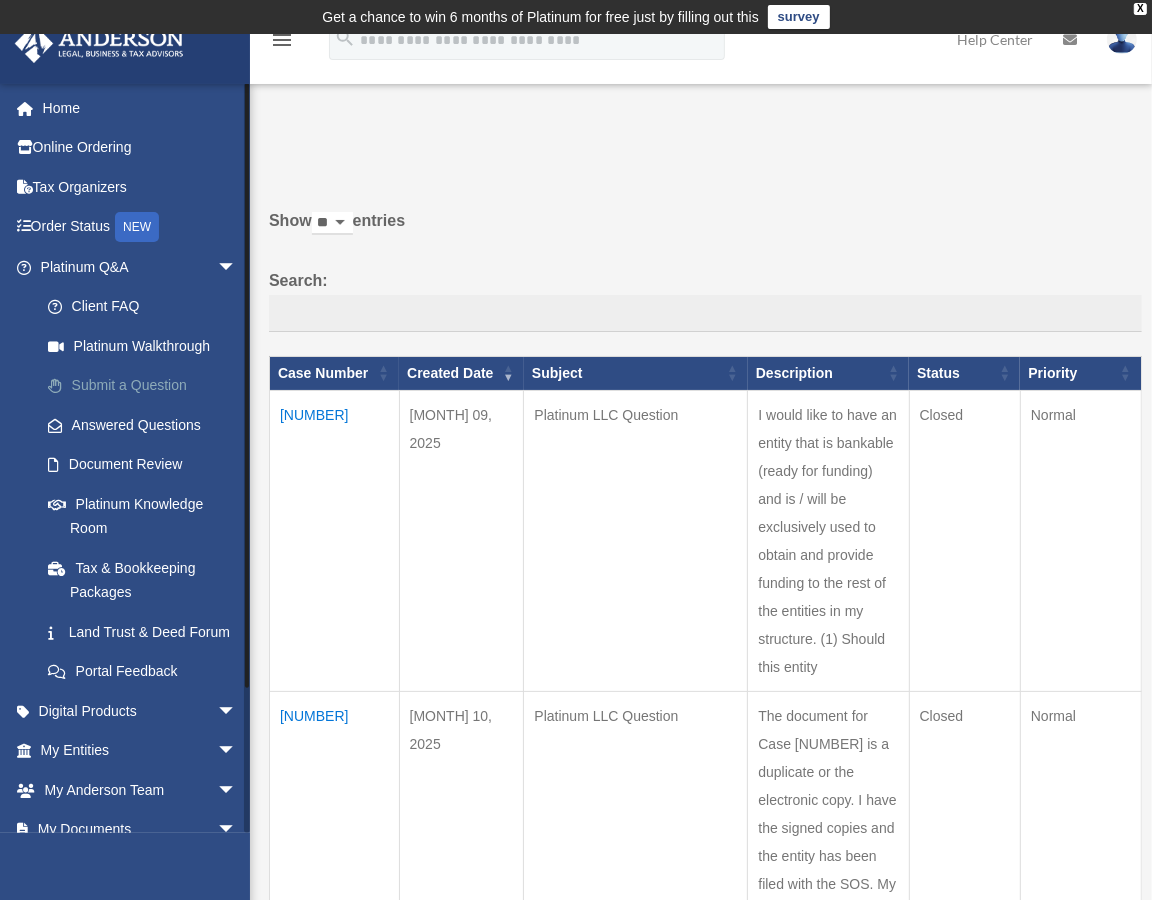 click on "Submit a Question" at bounding box center [147, 386] 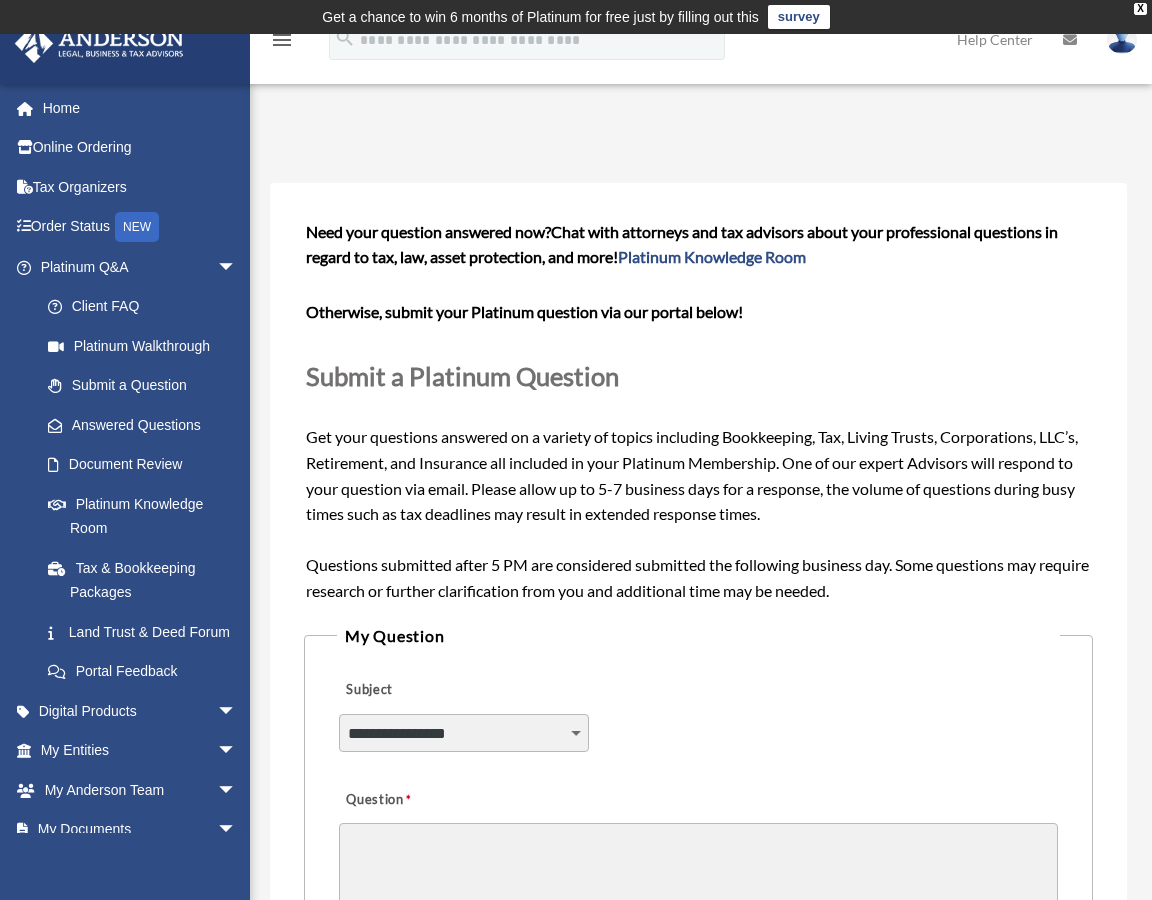 scroll, scrollTop: 0, scrollLeft: 0, axis: both 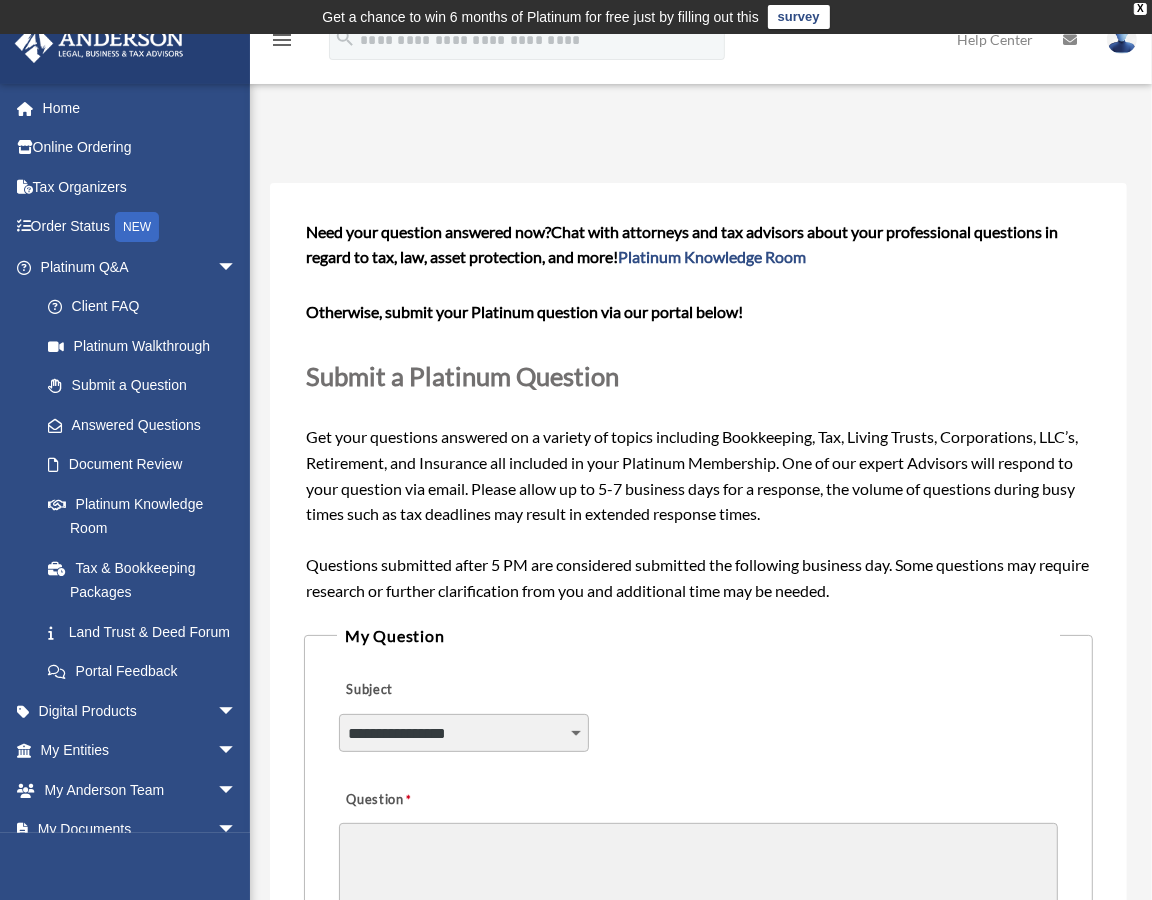 click on "**********" at bounding box center [464, 733] 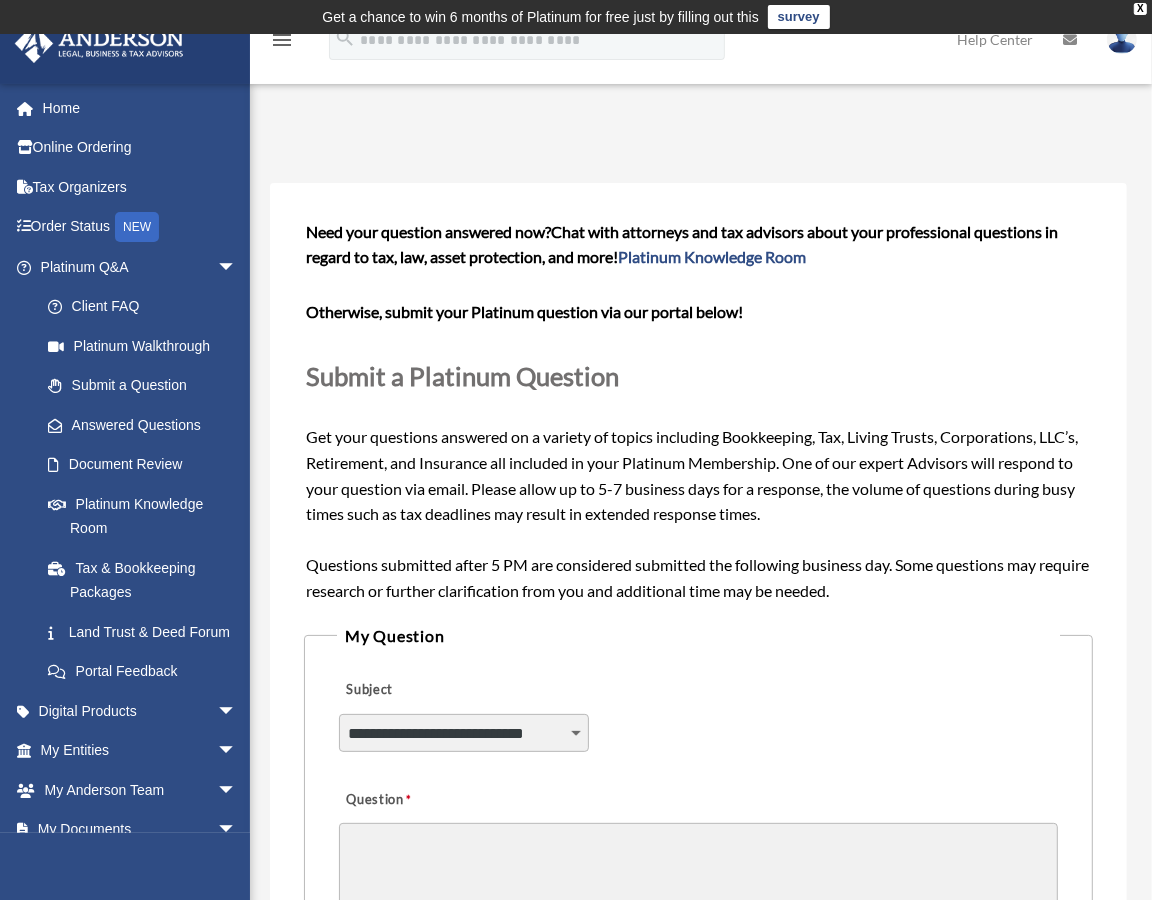 click on "**********" at bounding box center (464, 733) 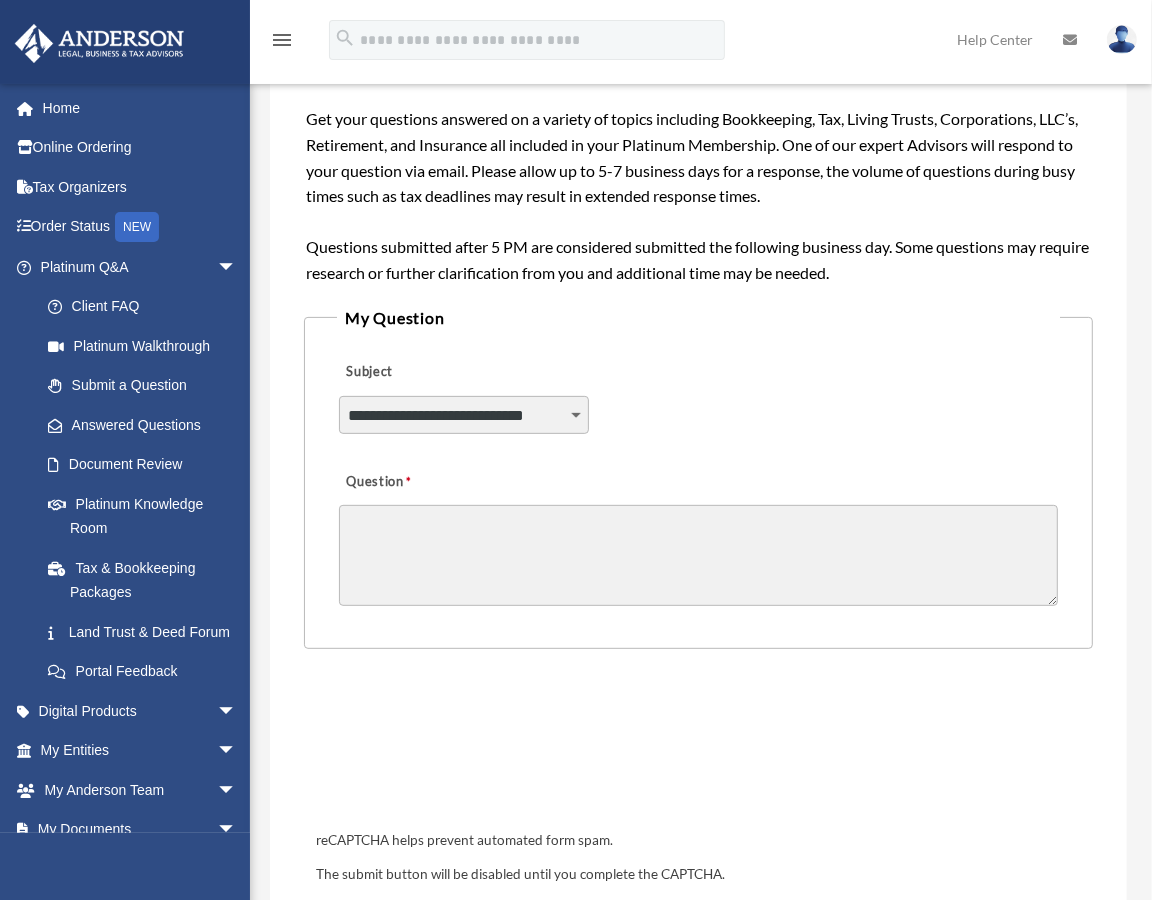 scroll, scrollTop: 444, scrollLeft: 0, axis: vertical 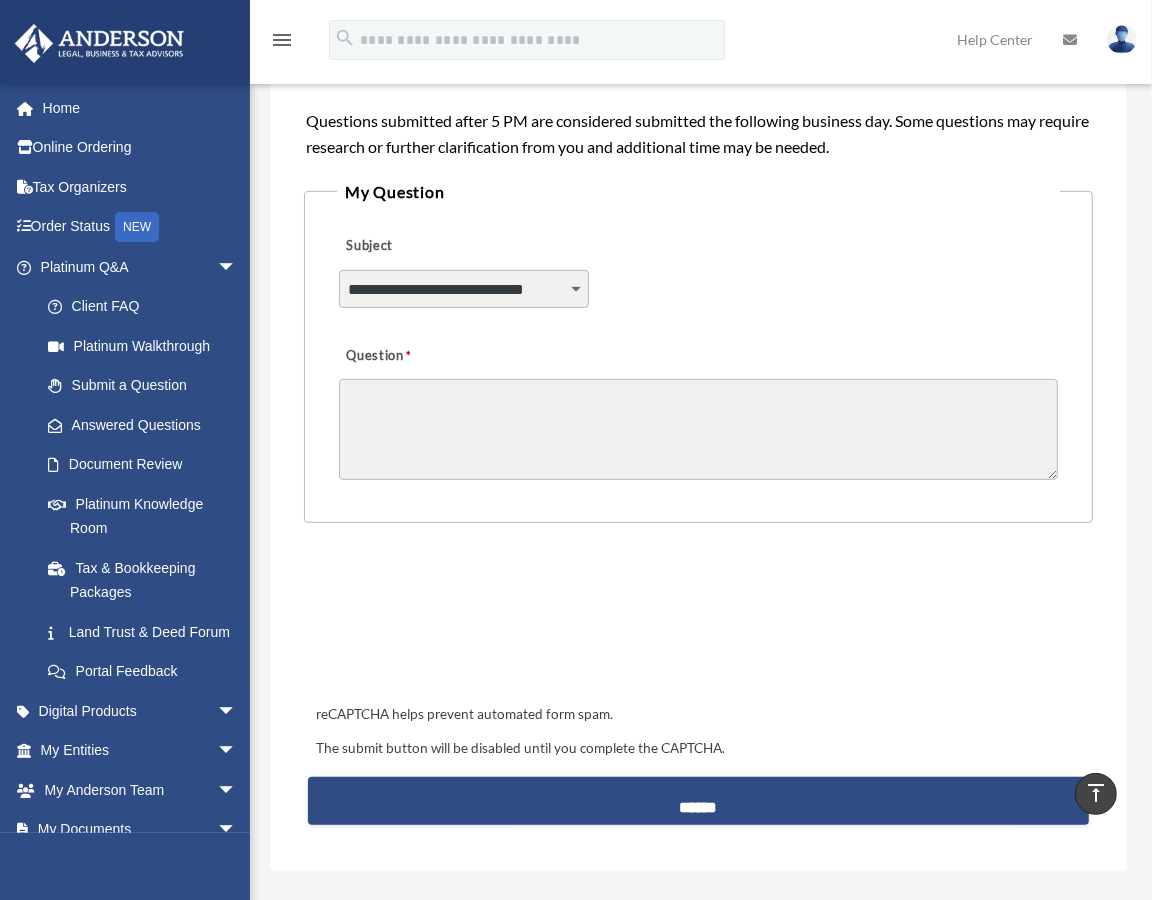 click on "Question" at bounding box center (698, 429) 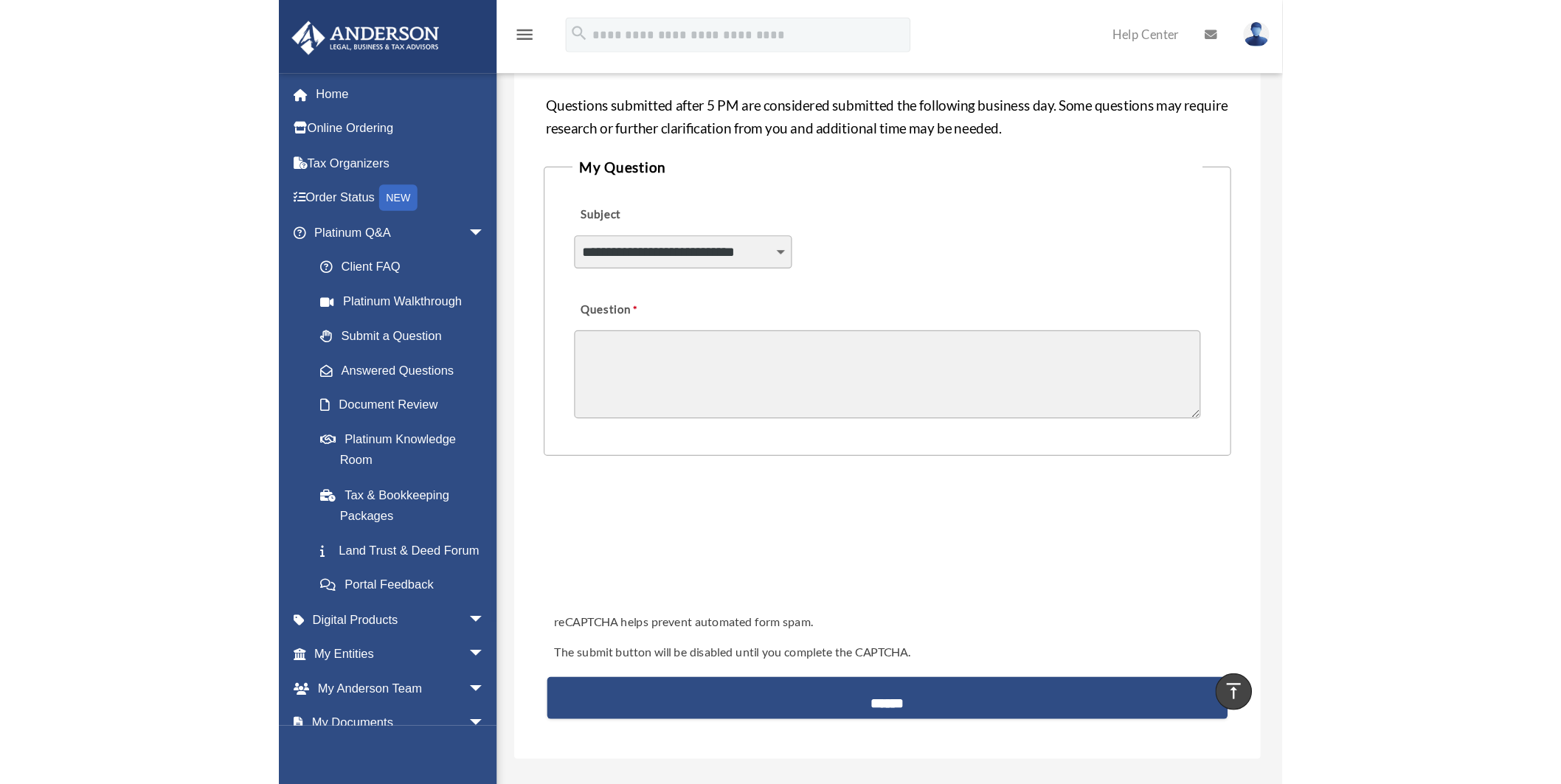 scroll, scrollTop: 0, scrollLeft: 0, axis: both 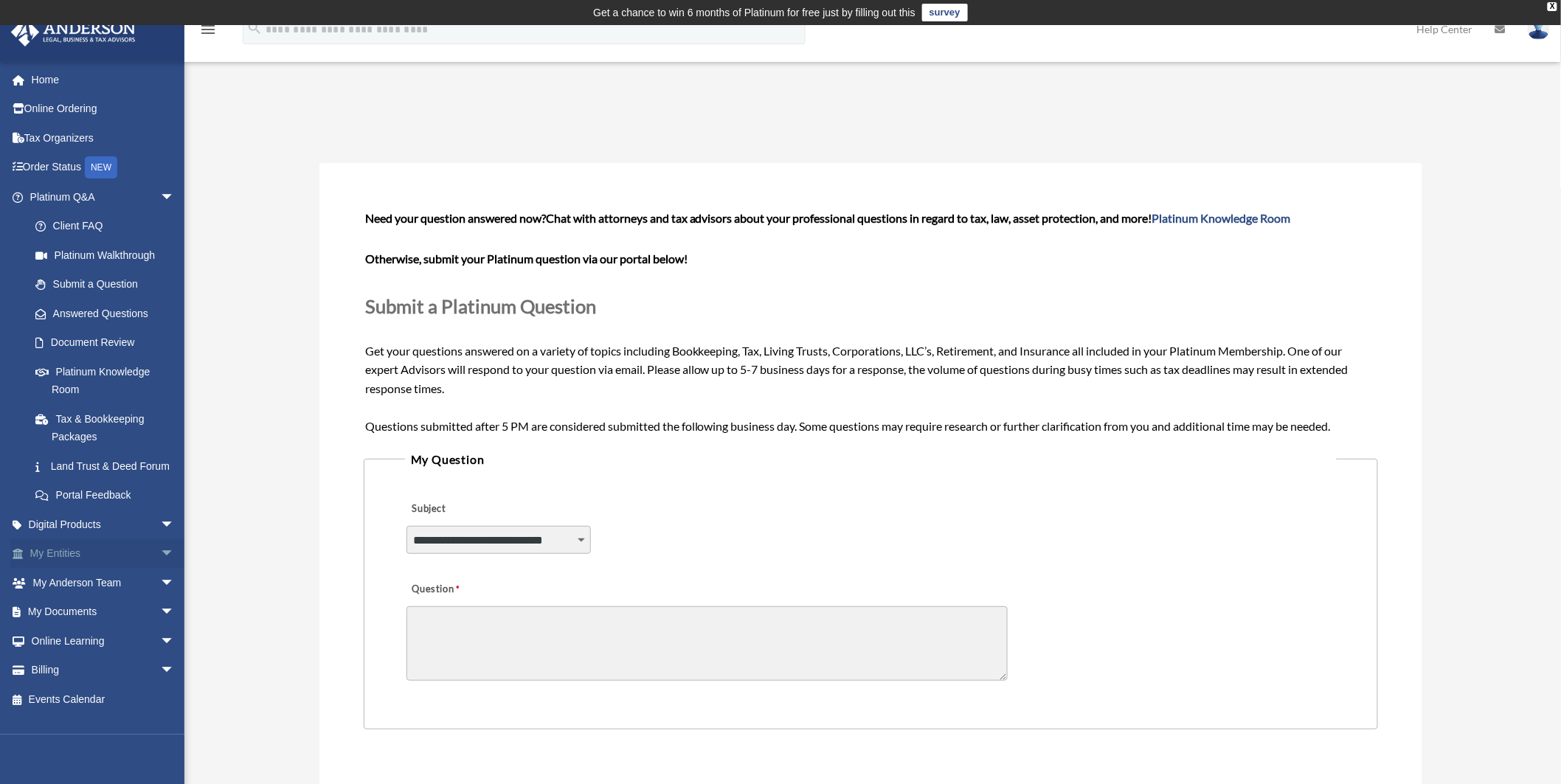 click on "My Entities arrow_drop_down" at bounding box center (103, 554) 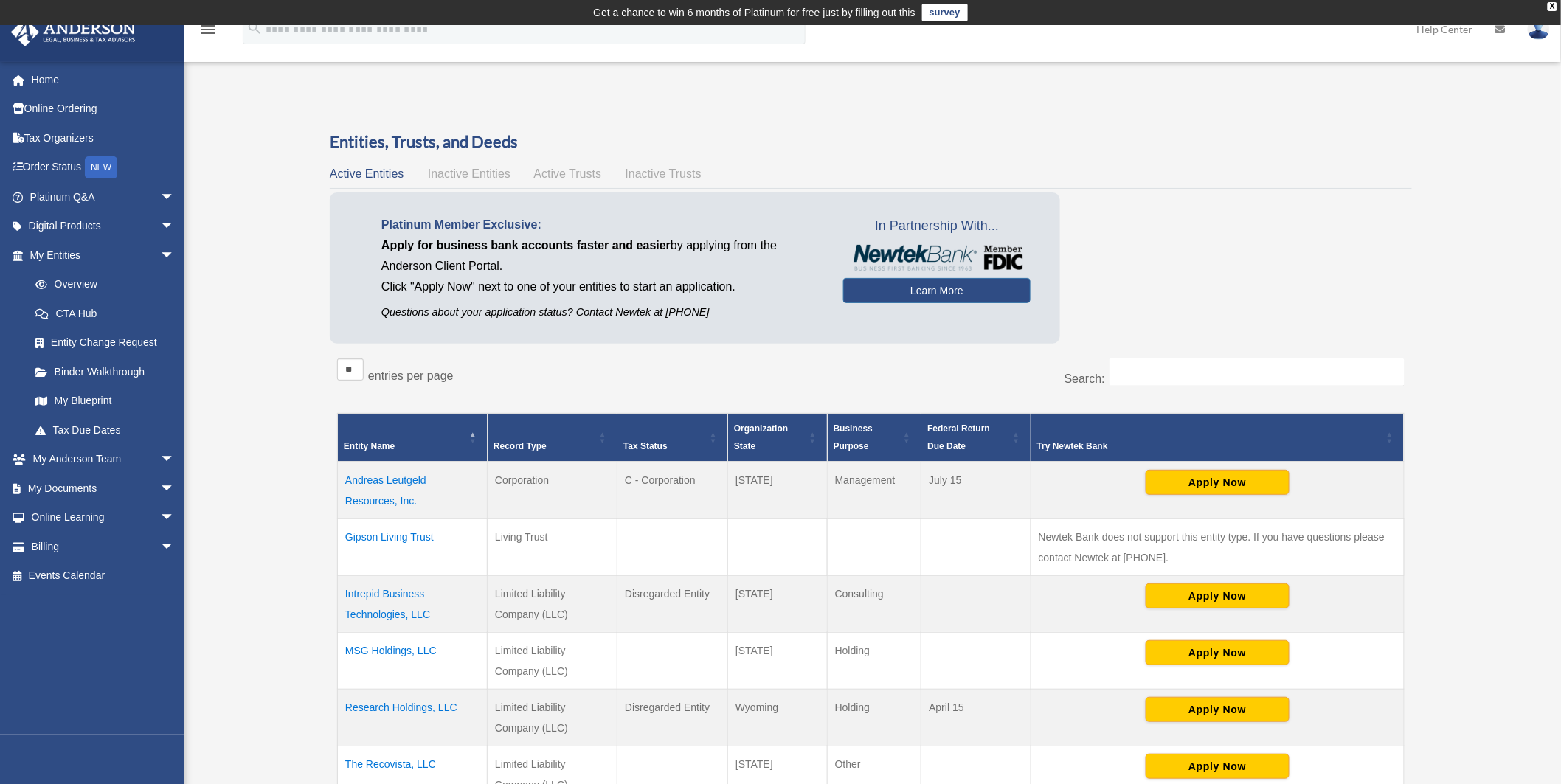 scroll, scrollTop: 164, scrollLeft: 0, axis: vertical 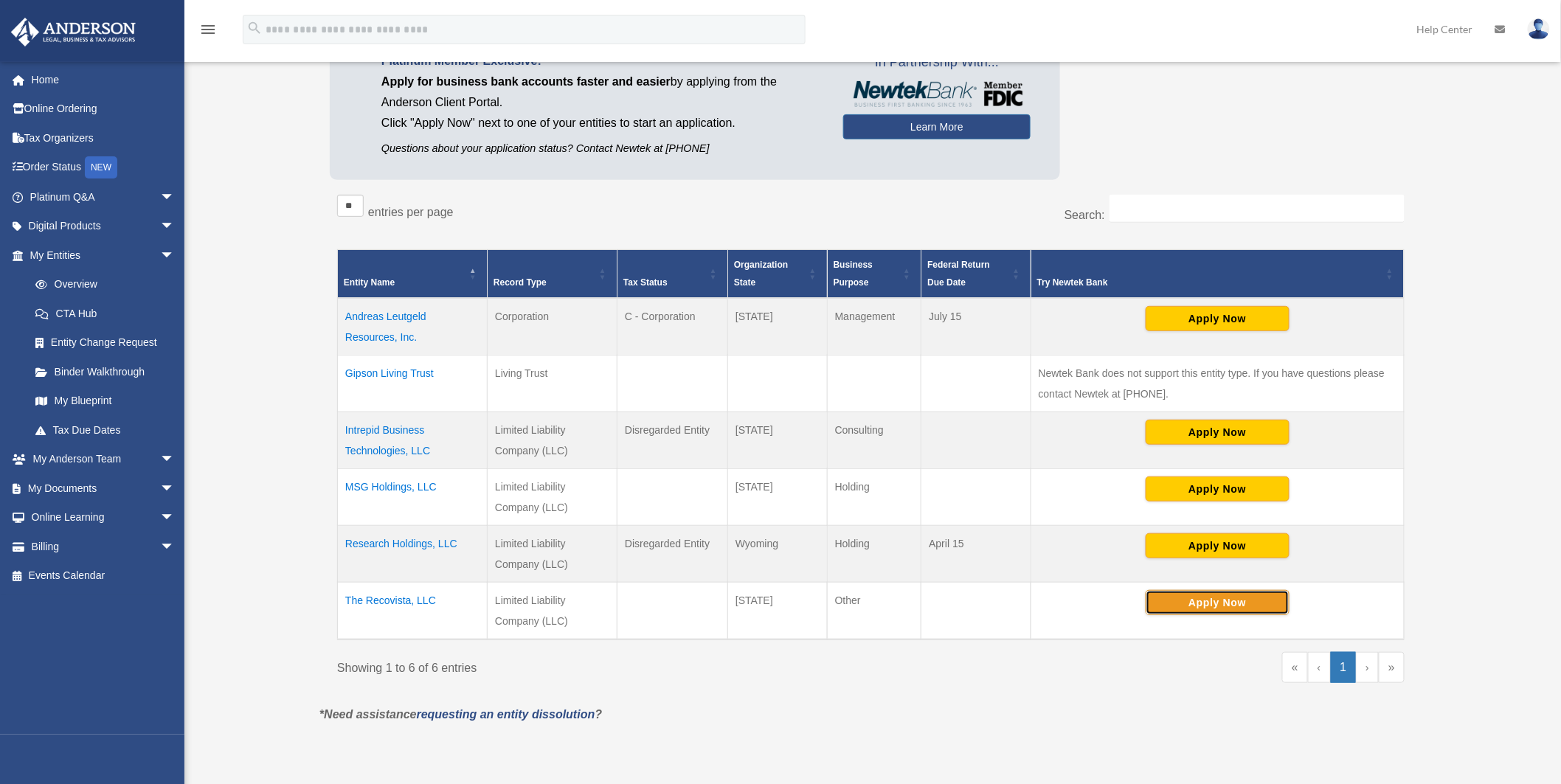 click on "Apply
Now" at bounding box center [1217, 603] 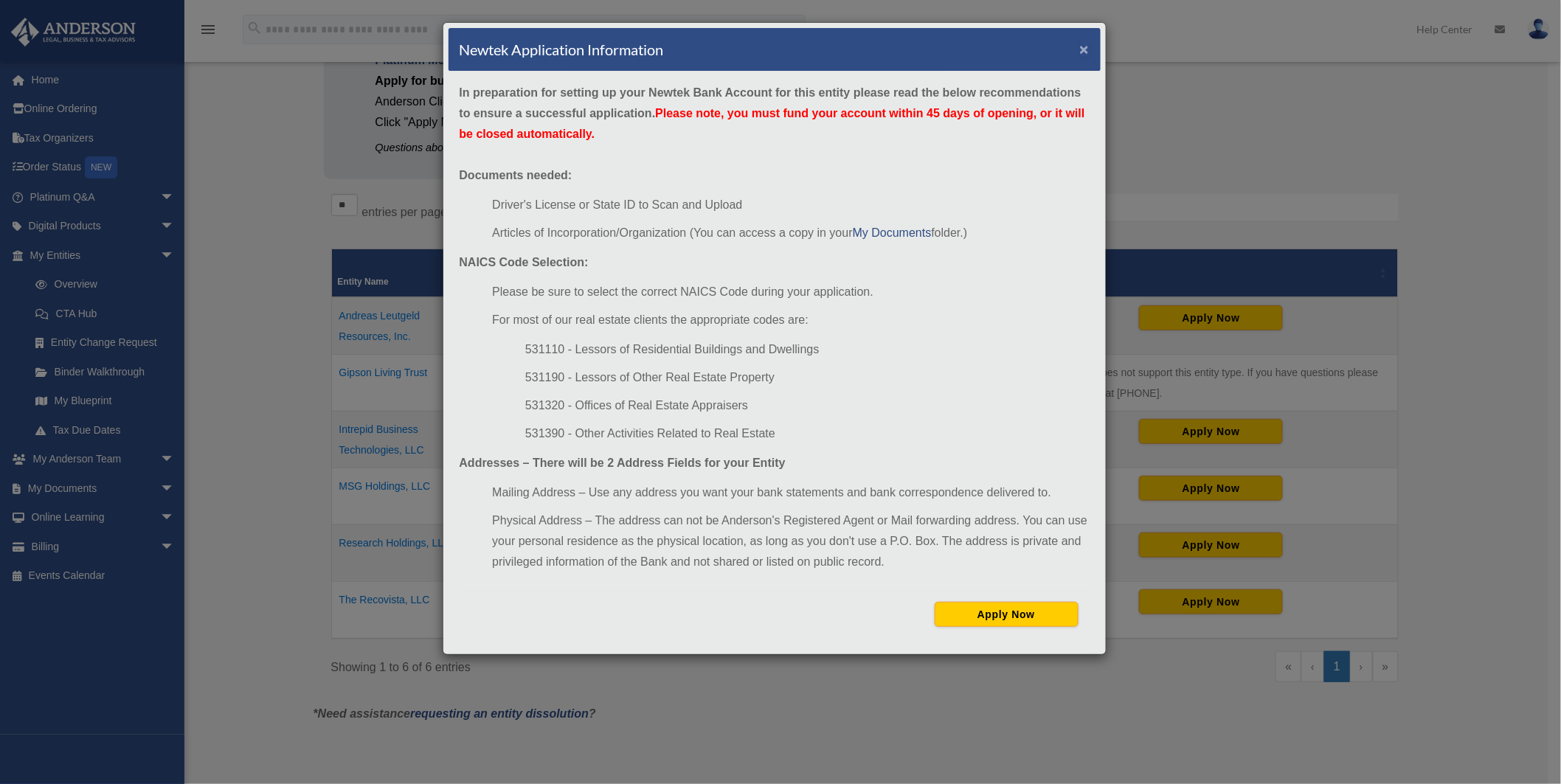 click on "×" at bounding box center (1084, 49) 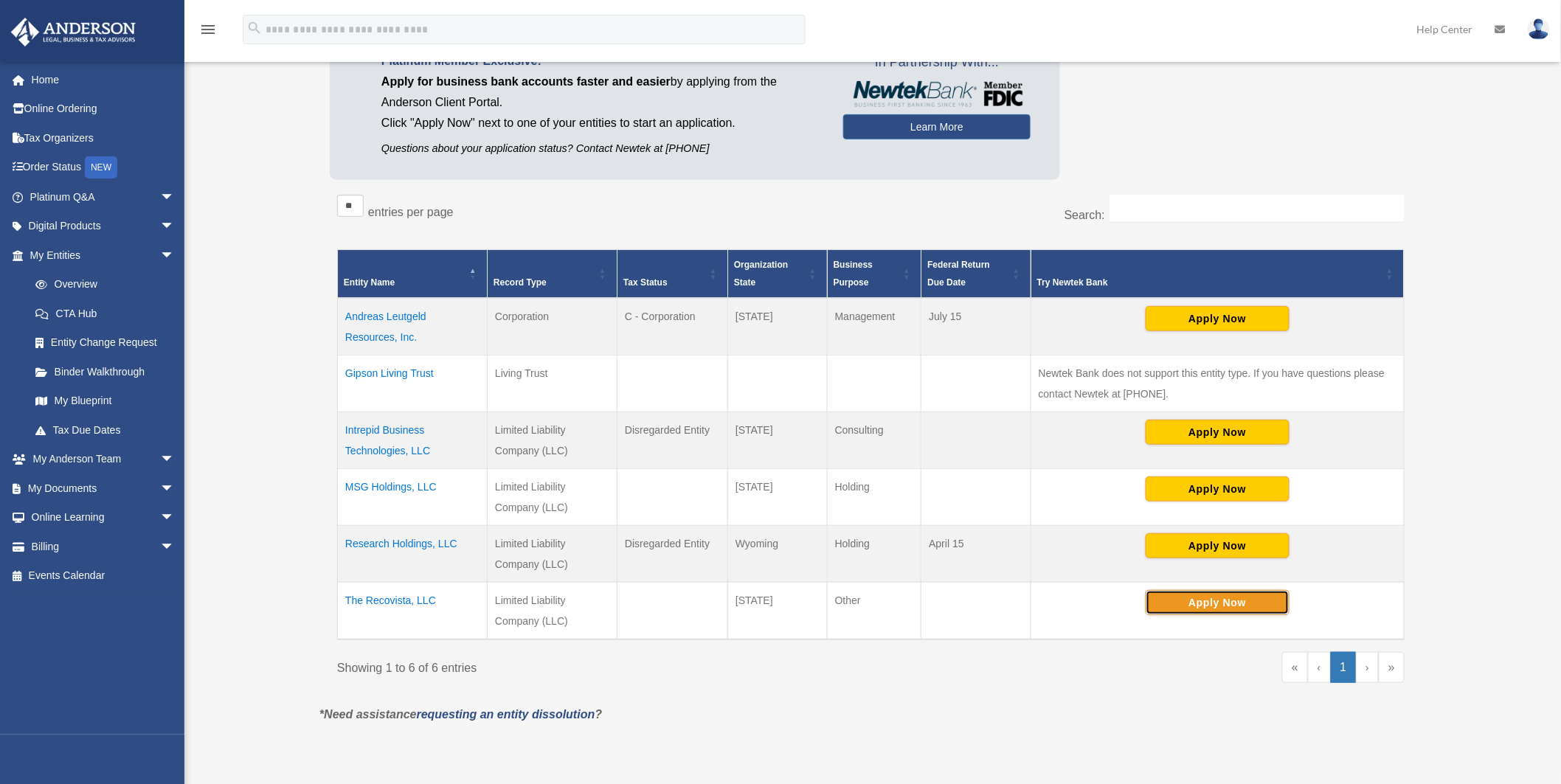 click on "Apply
Now" at bounding box center [1217, 603] 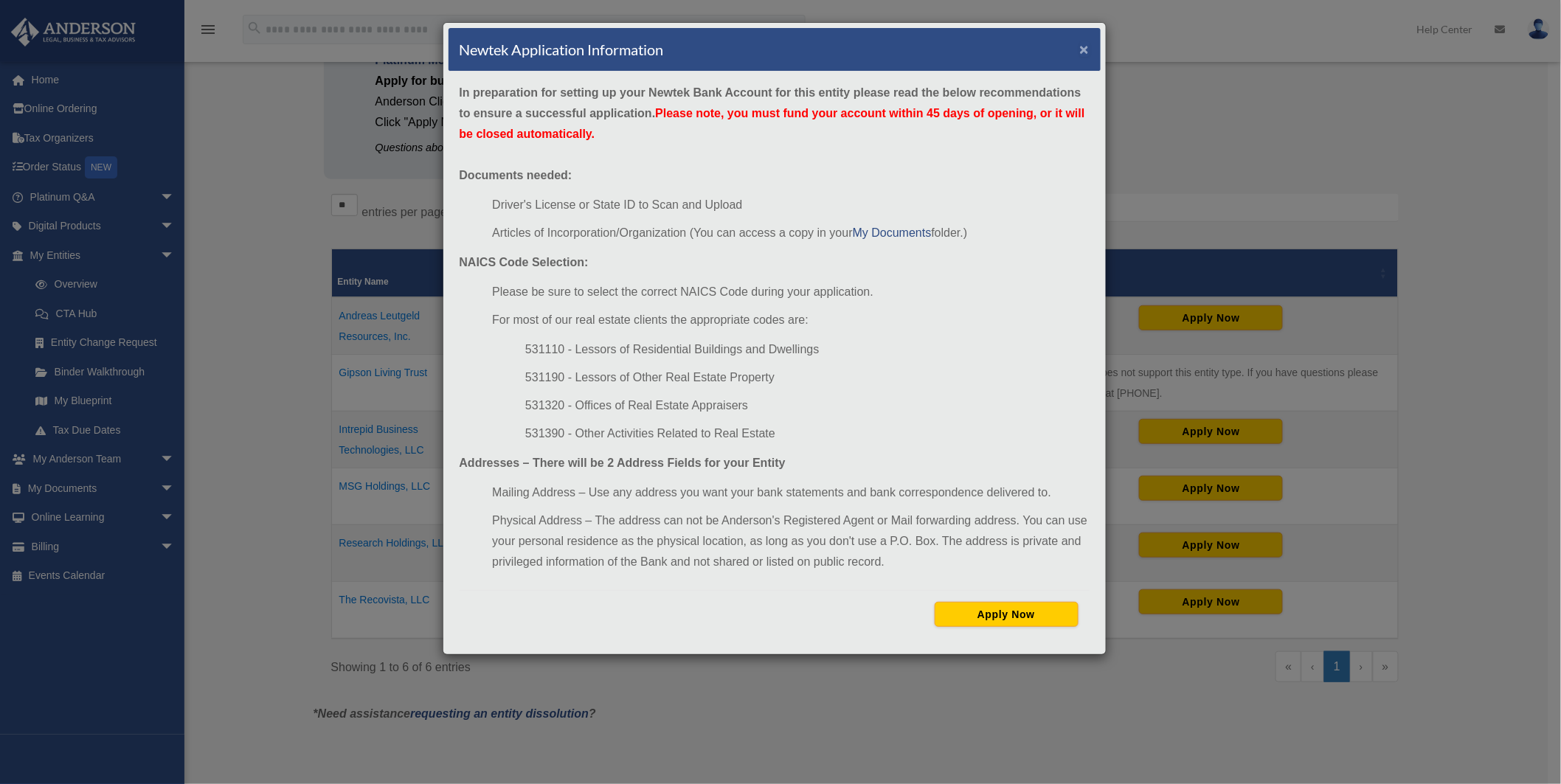 click on "×" at bounding box center [1084, 49] 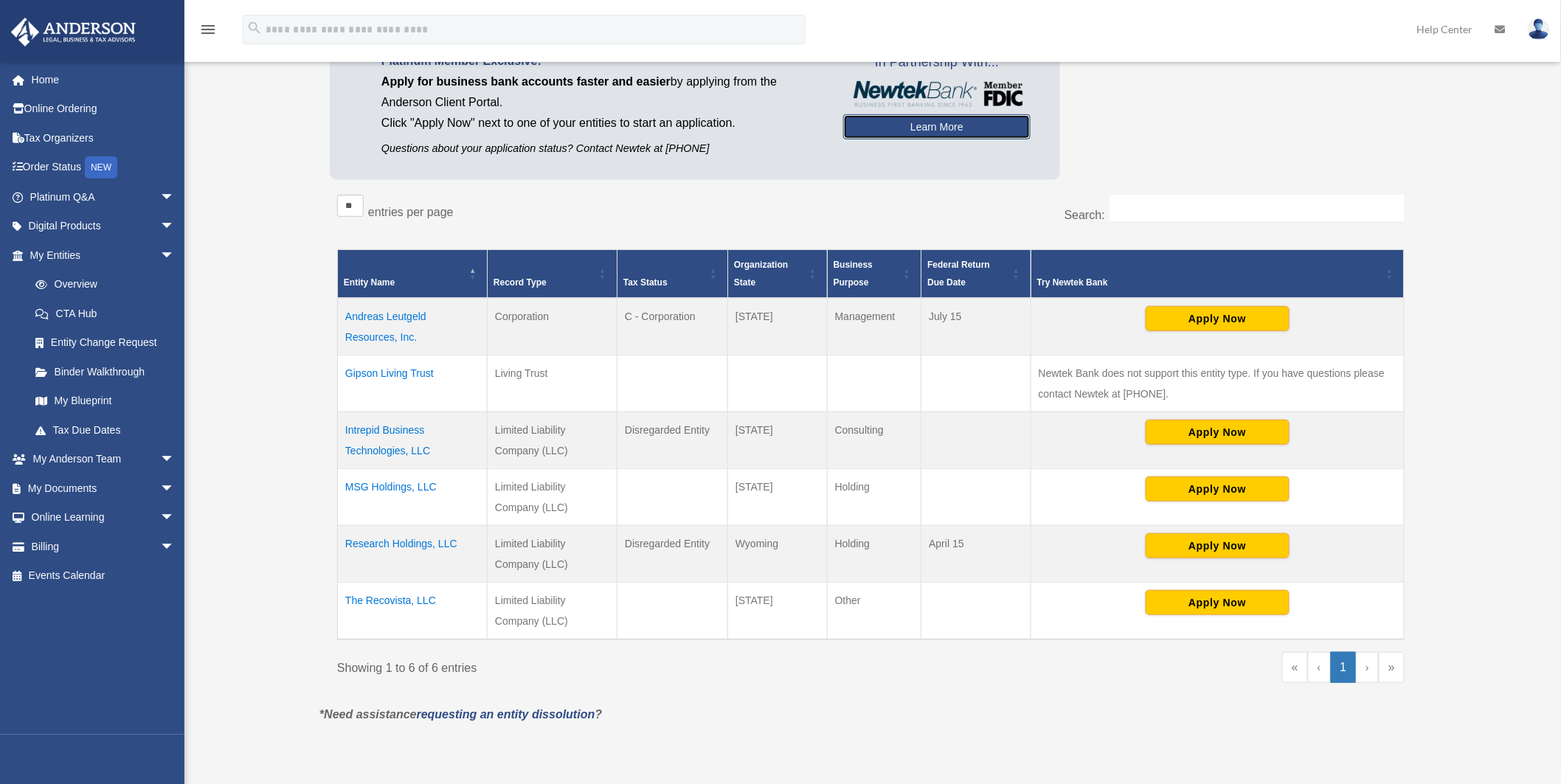 click on "Learn More" at bounding box center (937, 127) 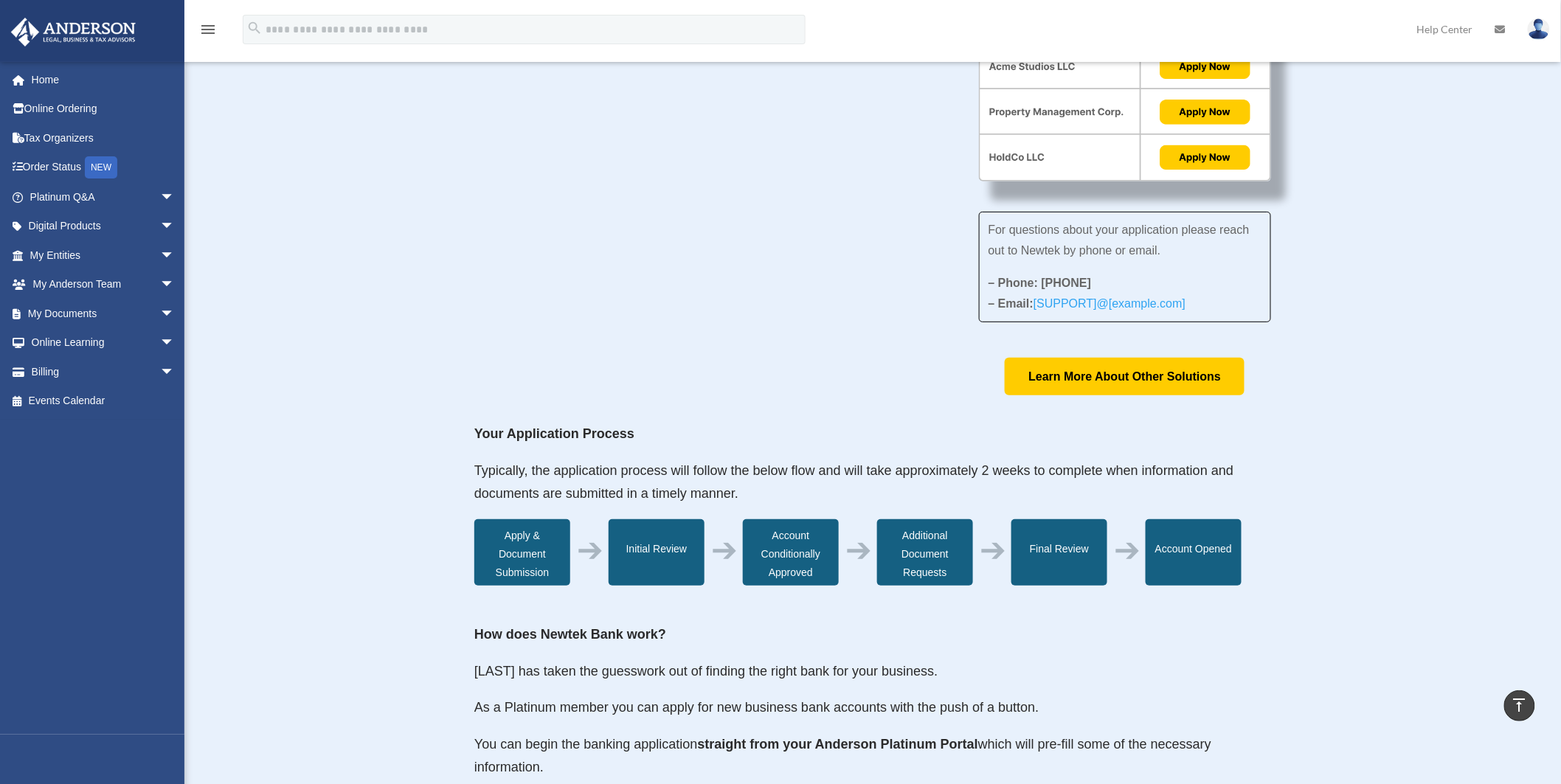 scroll, scrollTop: 0, scrollLeft: 0, axis: both 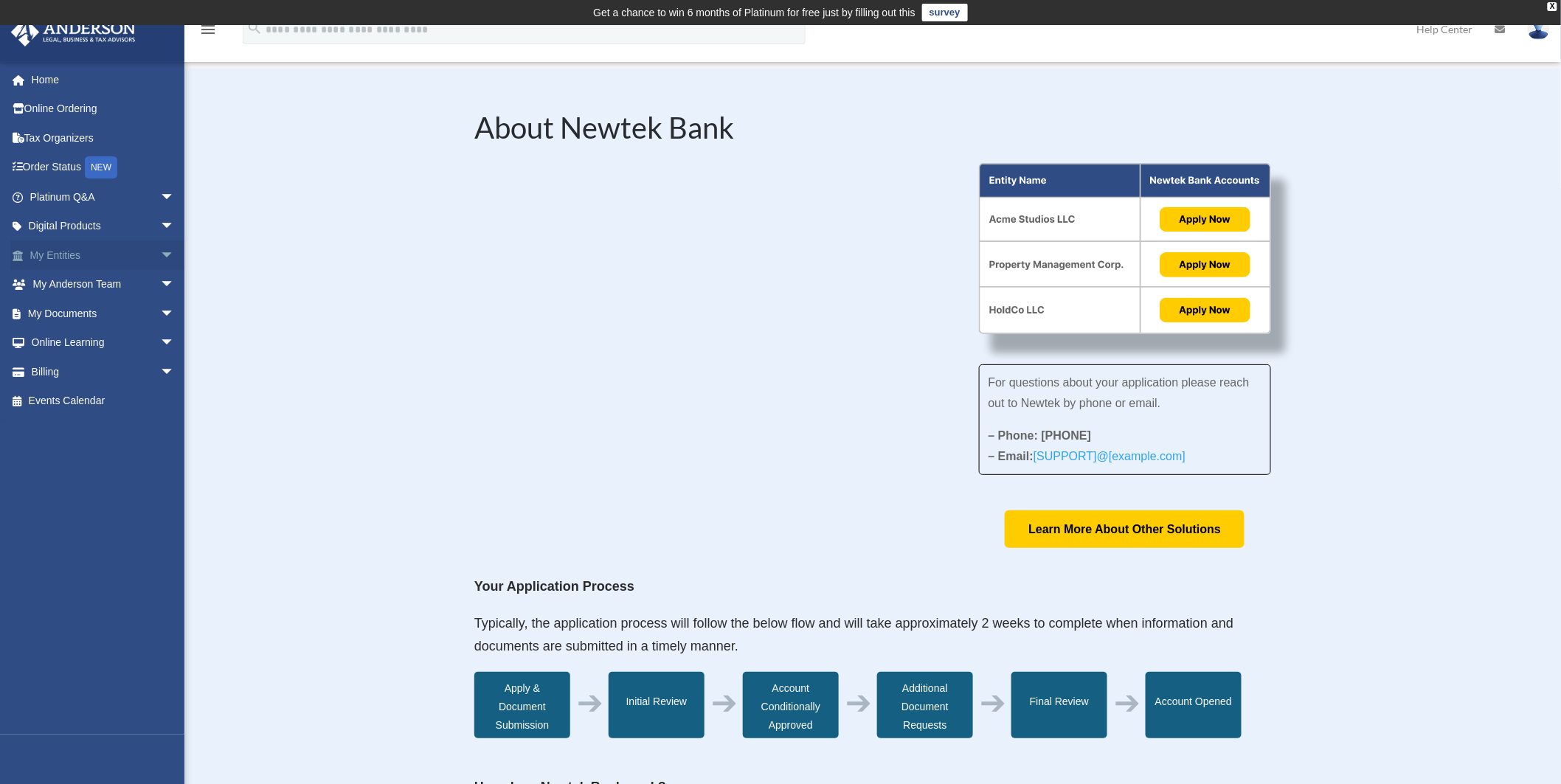 click on "My Entities arrow_drop_down" at bounding box center [103, 255] 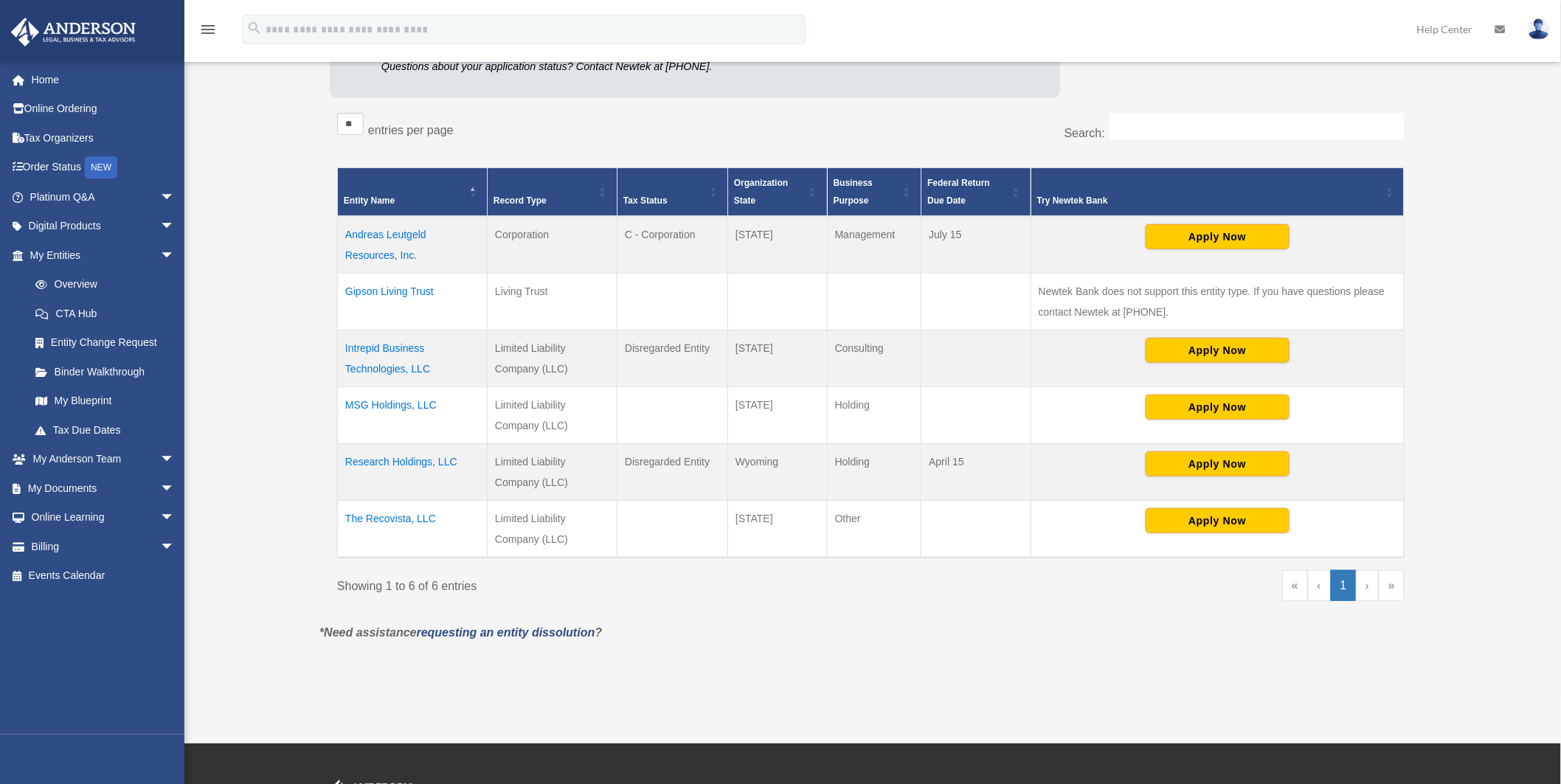 scroll, scrollTop: 246, scrollLeft: 0, axis: vertical 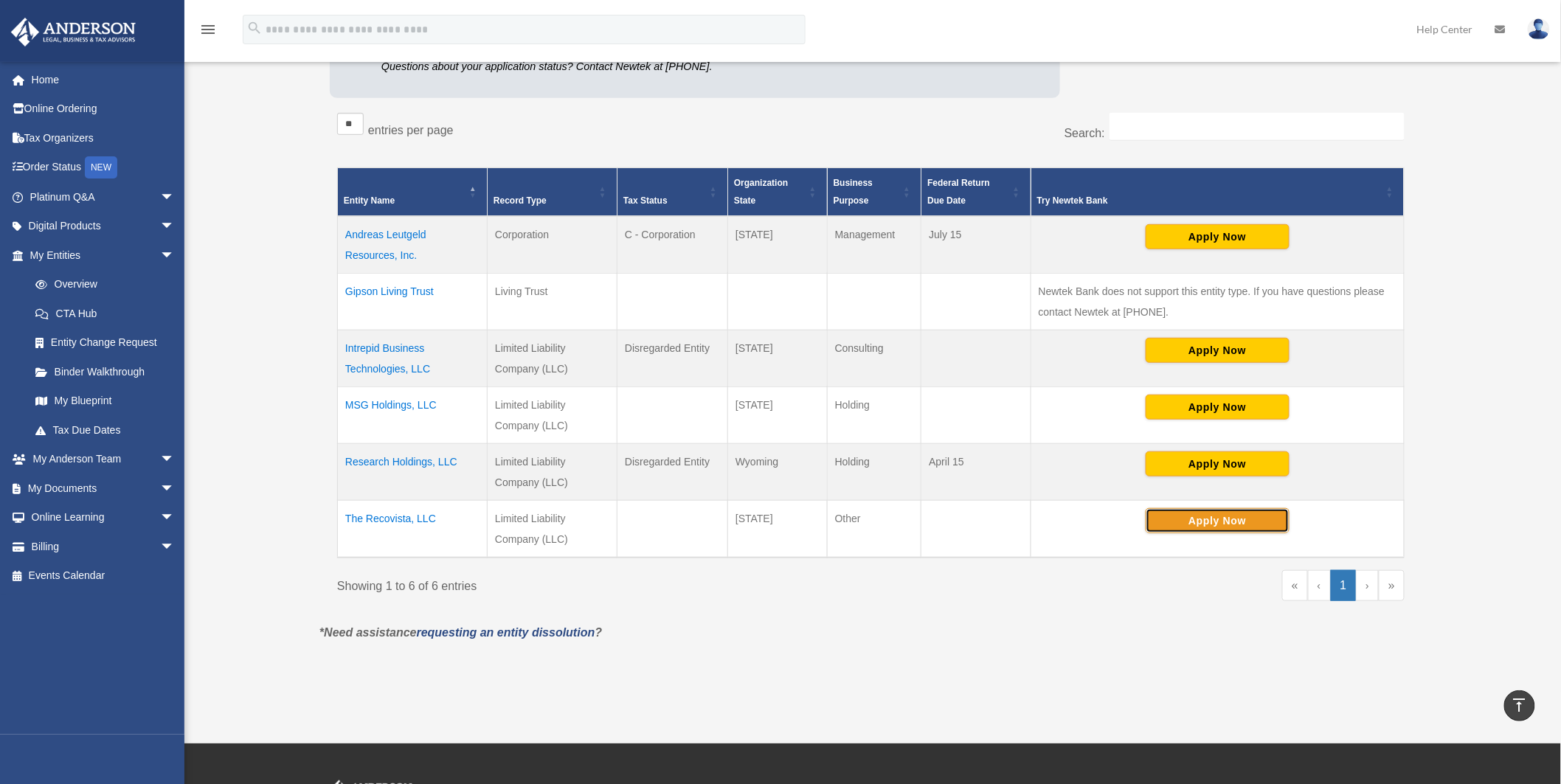 click on "Apply
Now" at bounding box center (1217, 521) 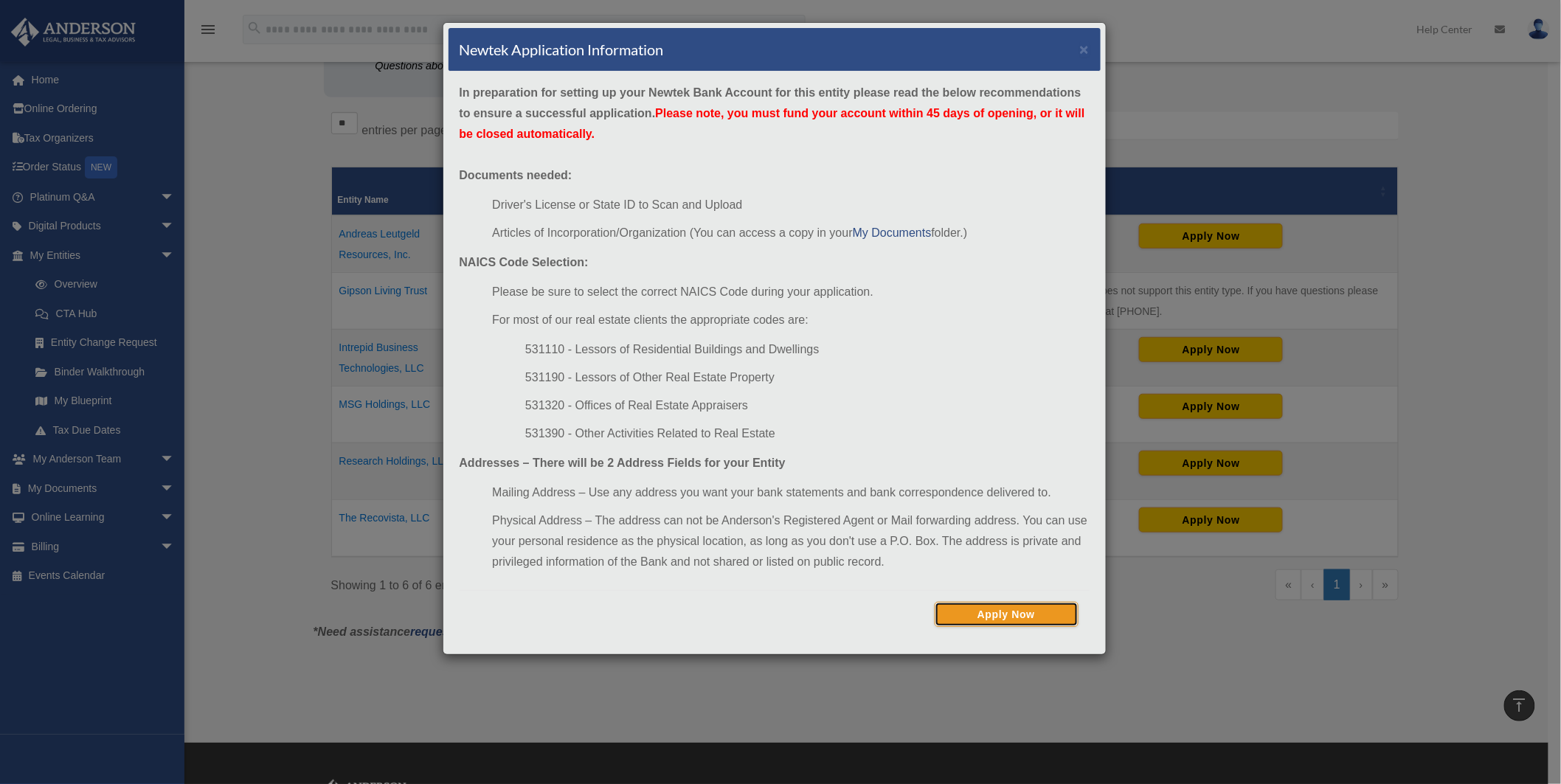 click on "Apply
Now" at bounding box center [1006, 614] 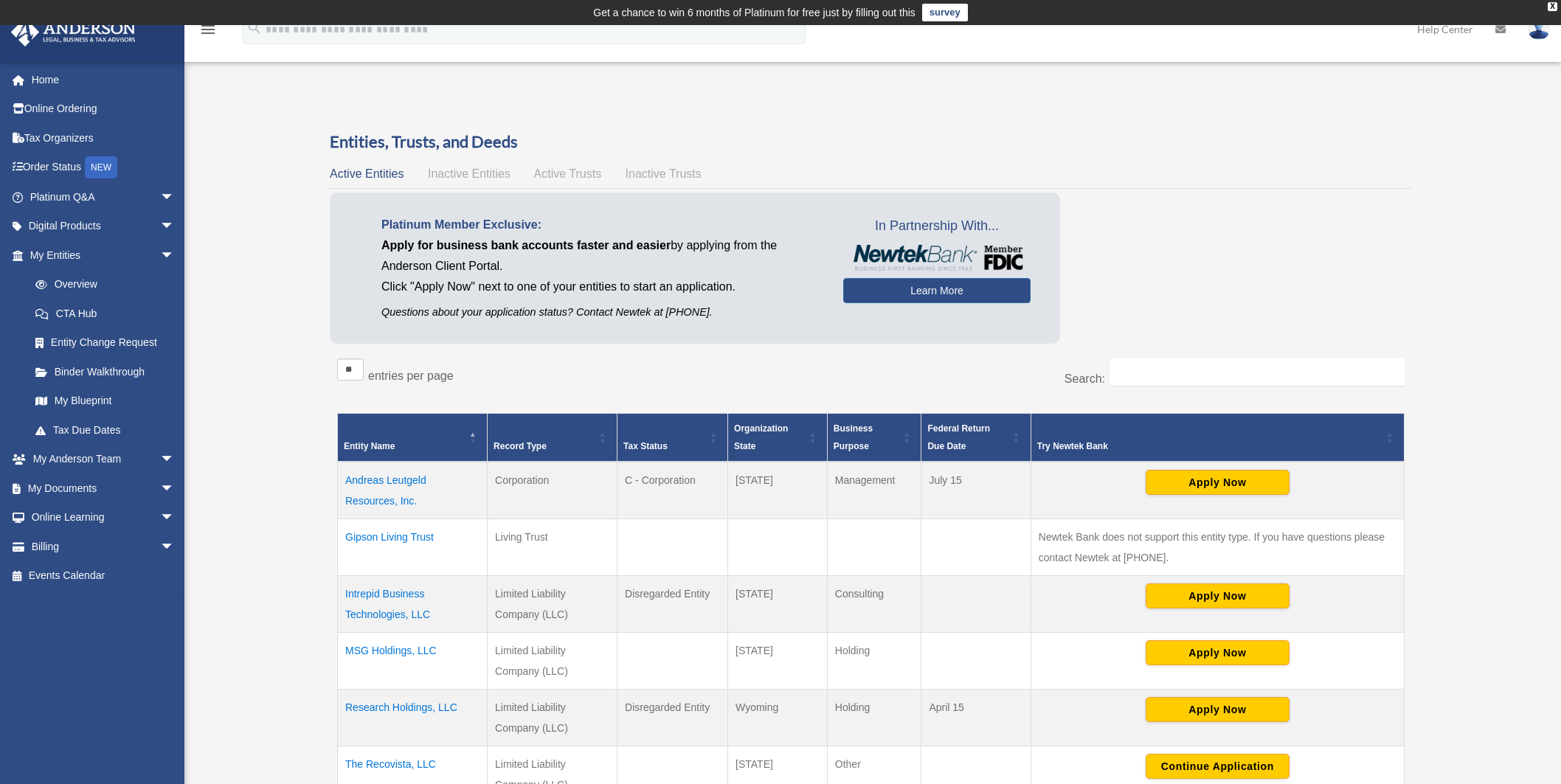 scroll, scrollTop: 246, scrollLeft: 0, axis: vertical 